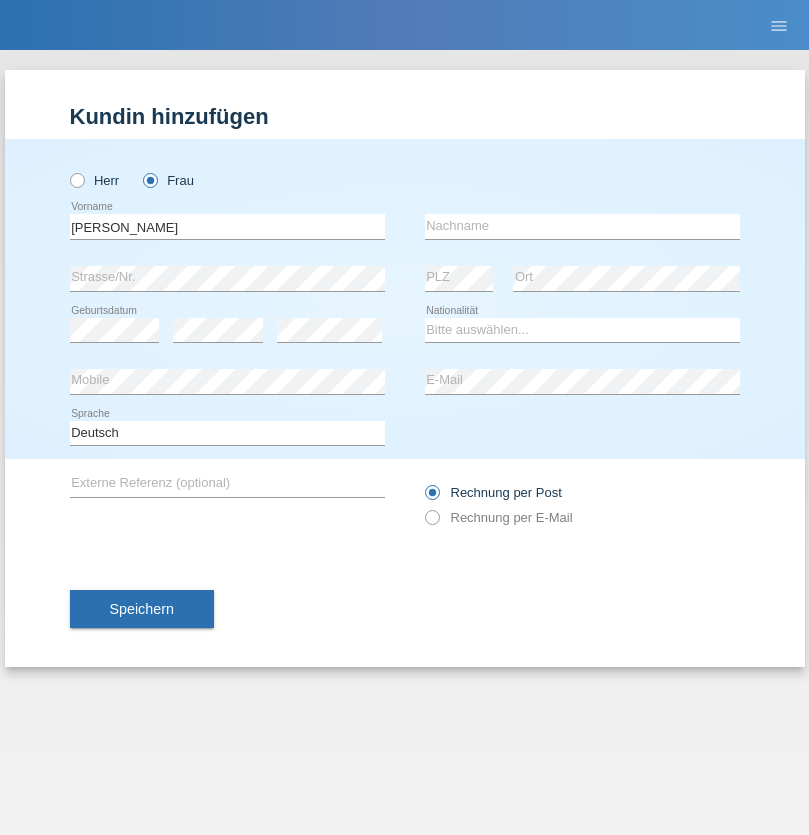 scroll, scrollTop: 0, scrollLeft: 0, axis: both 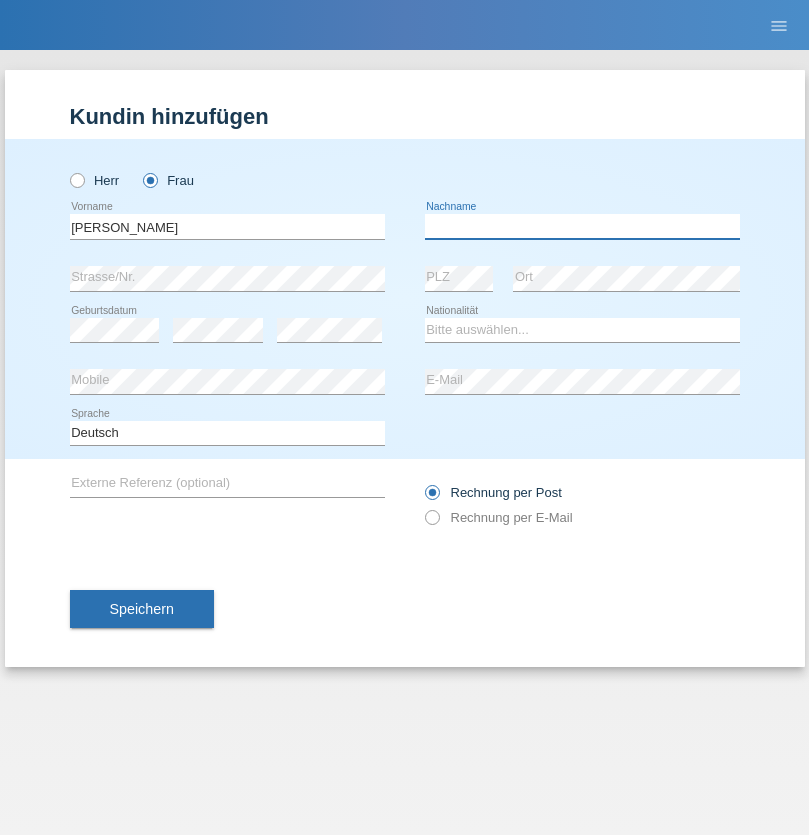 click at bounding box center (582, 226) 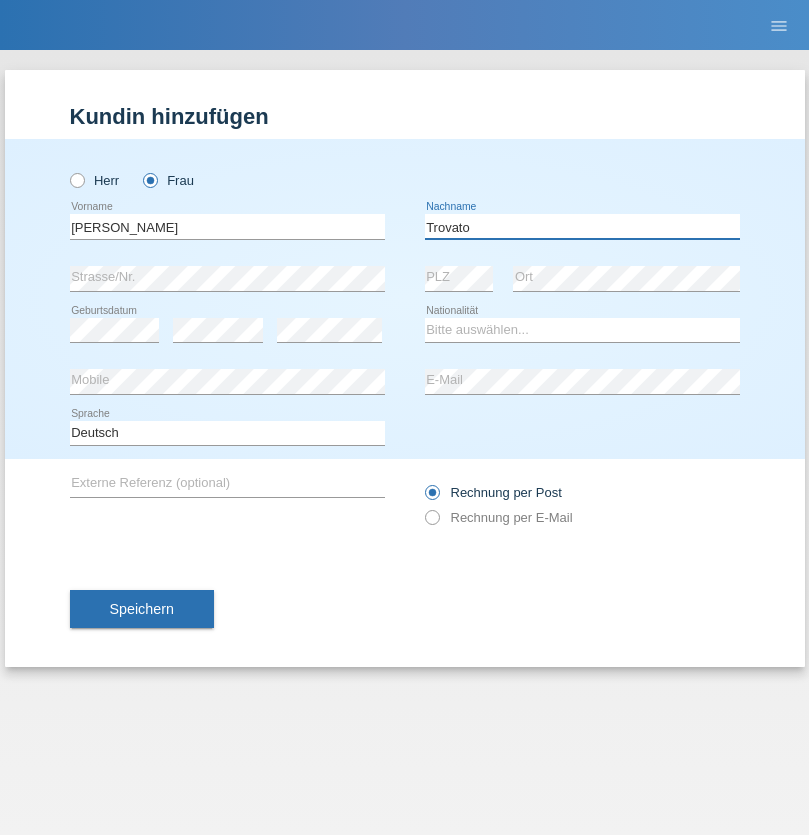 type on "[PERSON_NAME]" 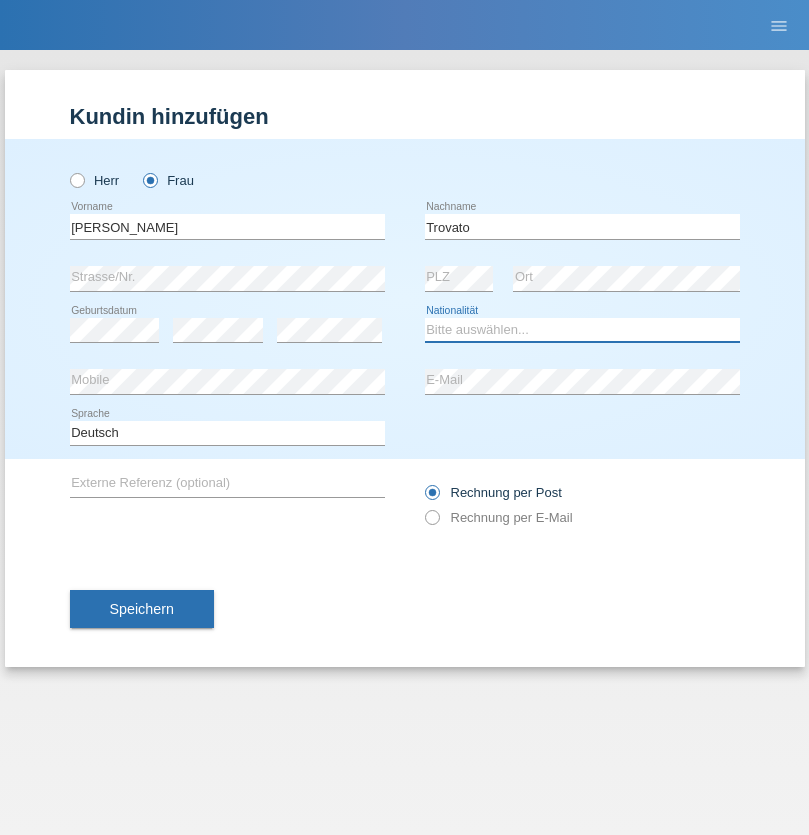 select on "CH" 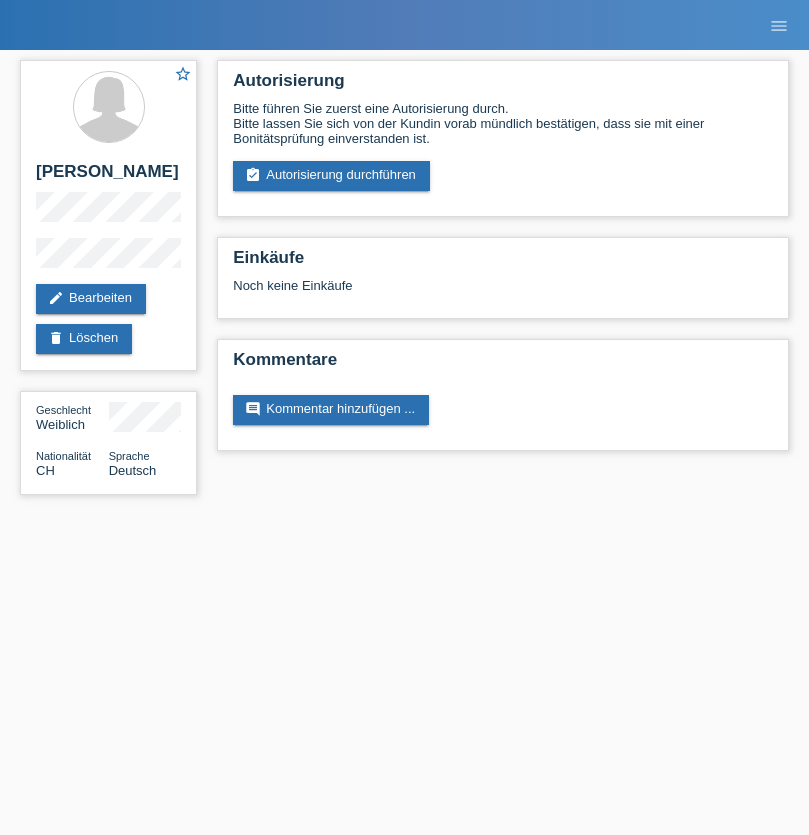 scroll, scrollTop: 0, scrollLeft: 0, axis: both 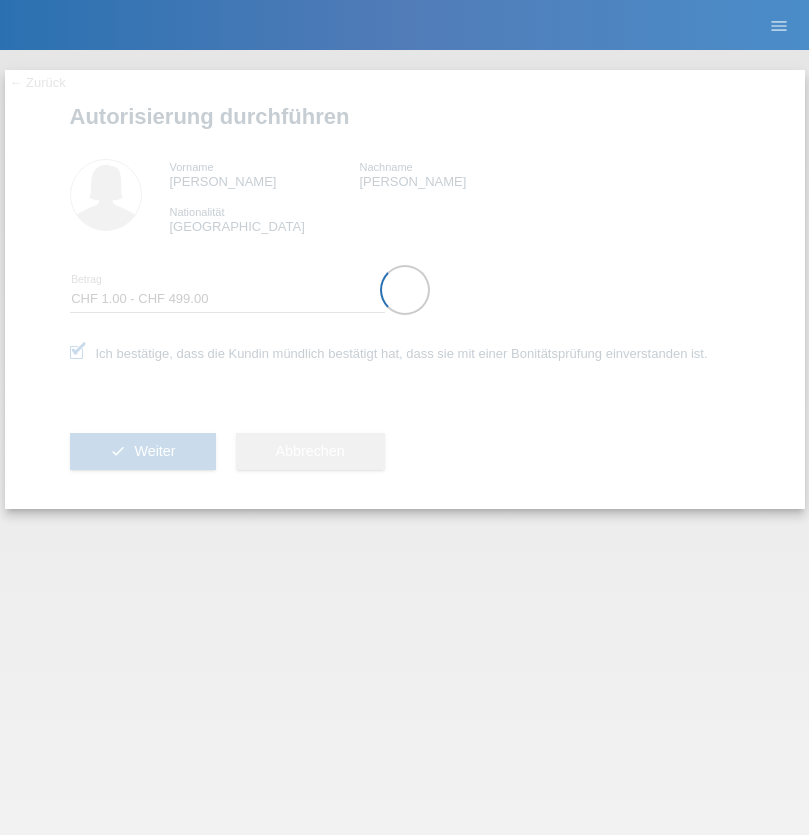 select on "1" 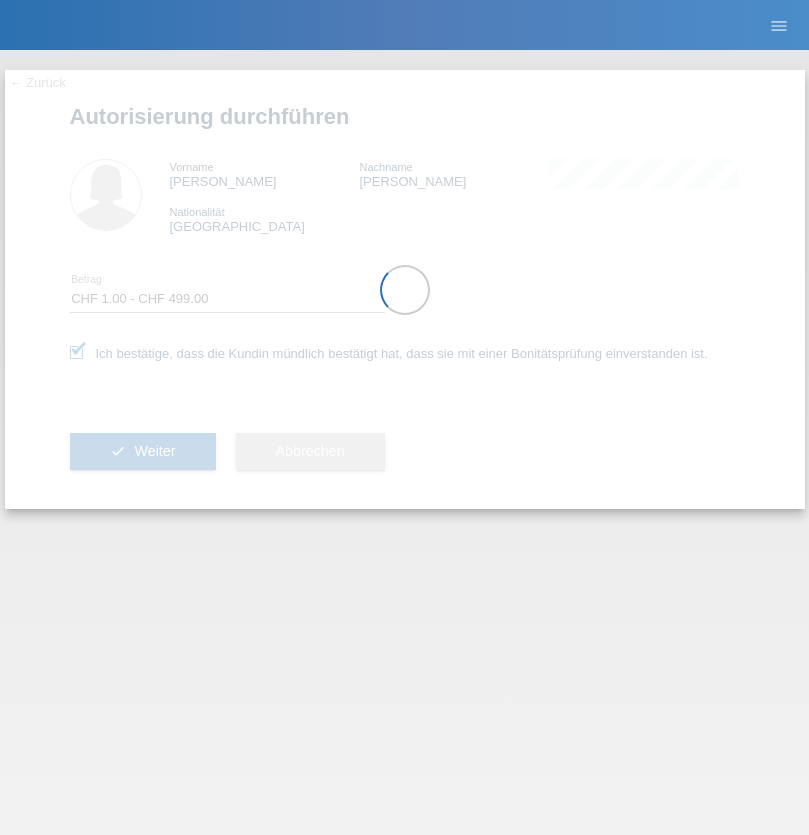 scroll, scrollTop: 0, scrollLeft: 0, axis: both 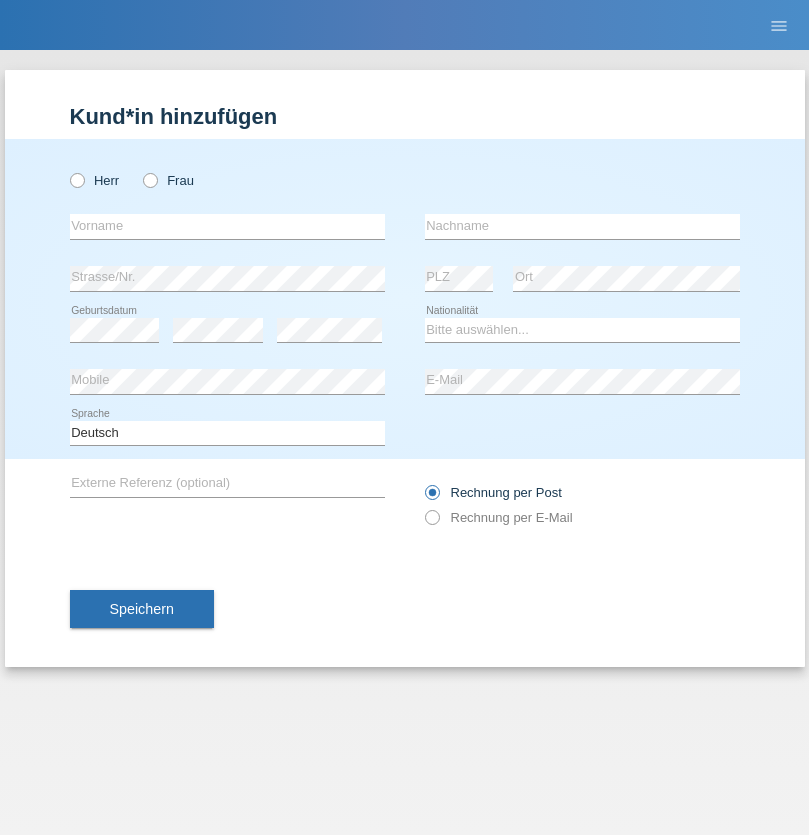 radio on "true" 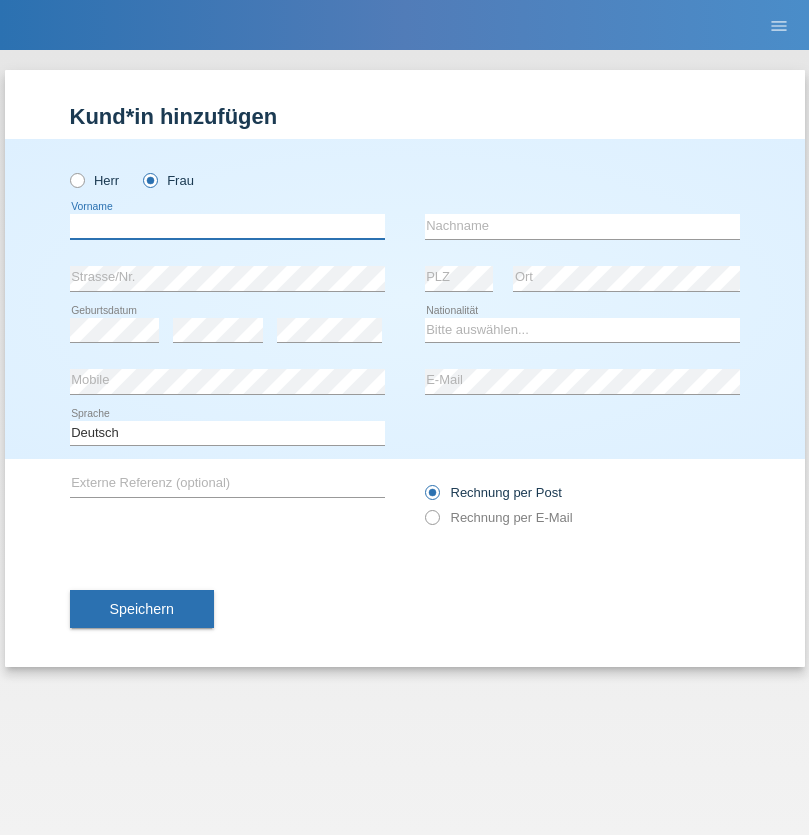 click at bounding box center [227, 226] 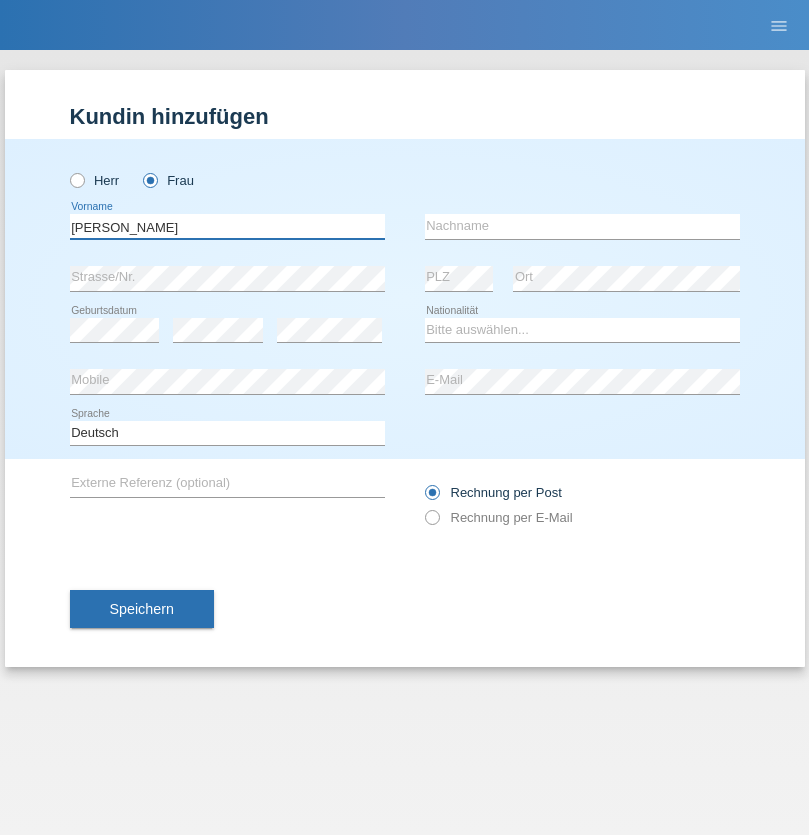 type on "[PERSON_NAME]" 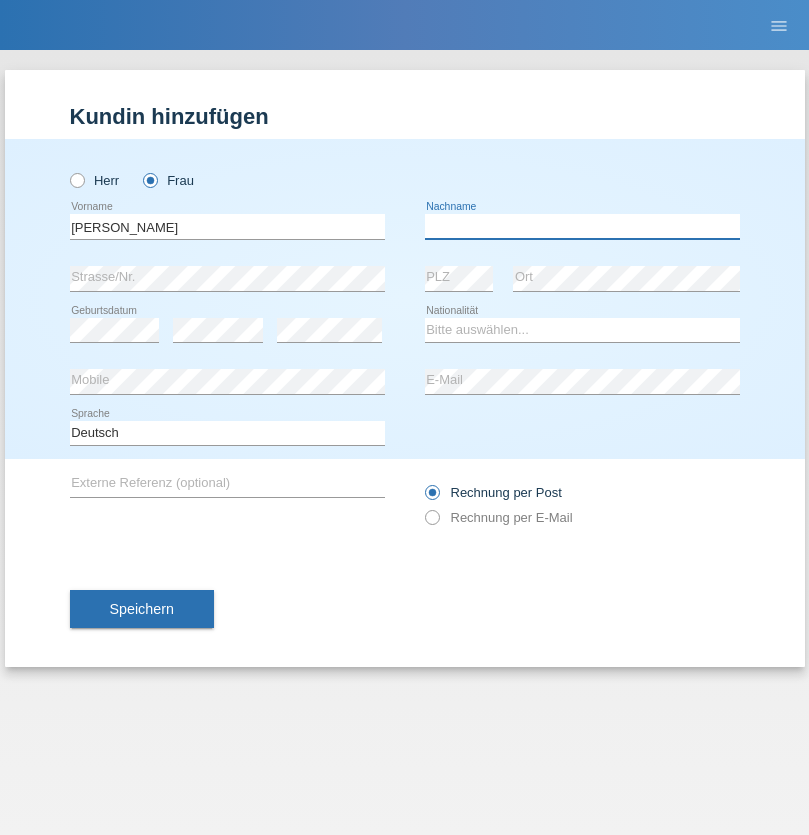 click at bounding box center [582, 226] 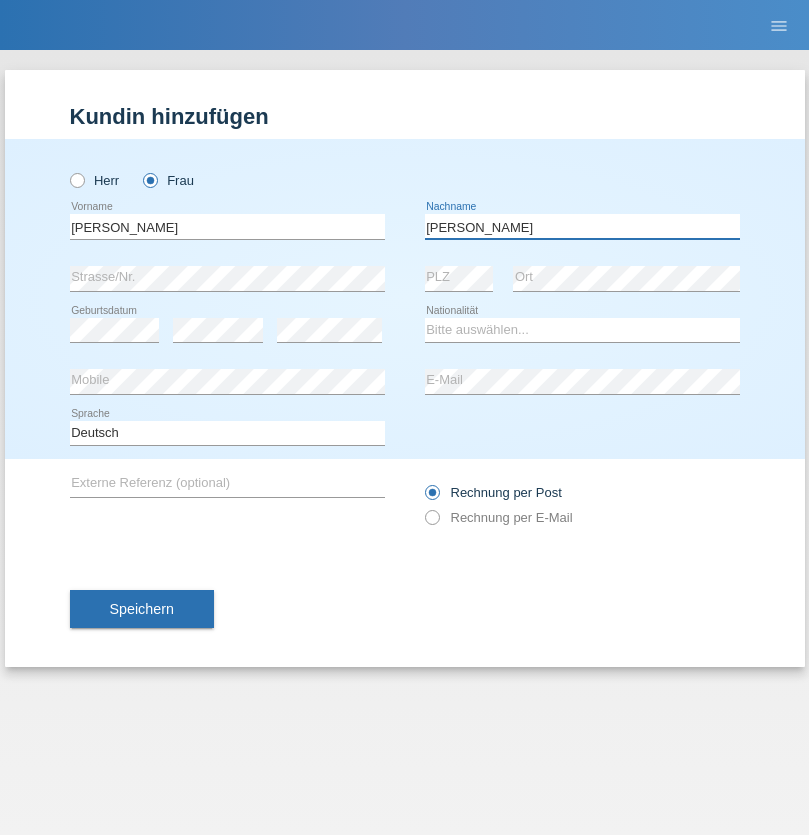 type on "[PERSON_NAME]" 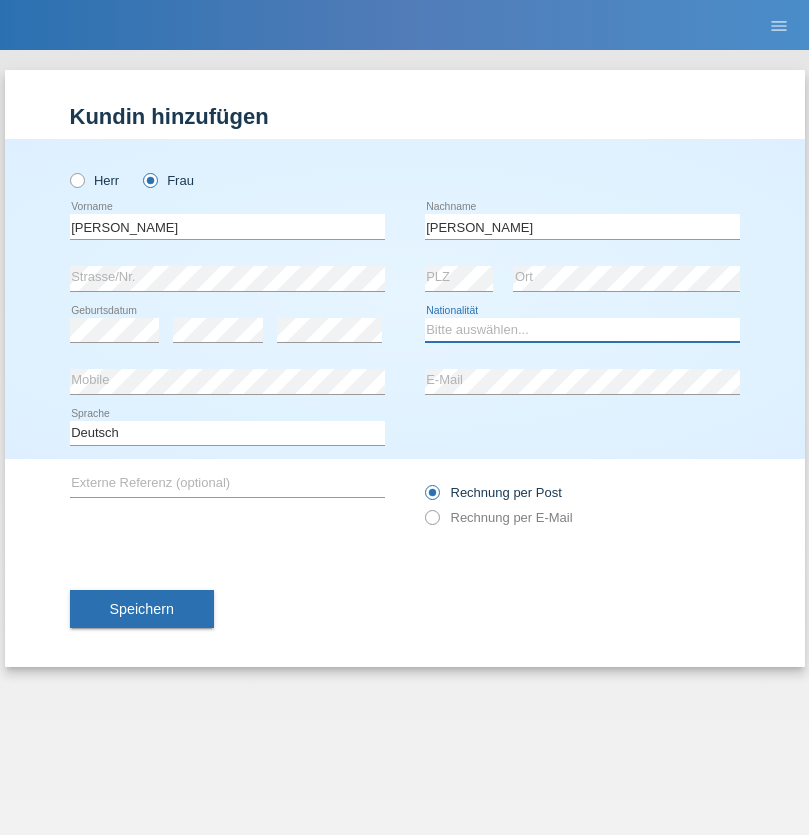 select on "CH" 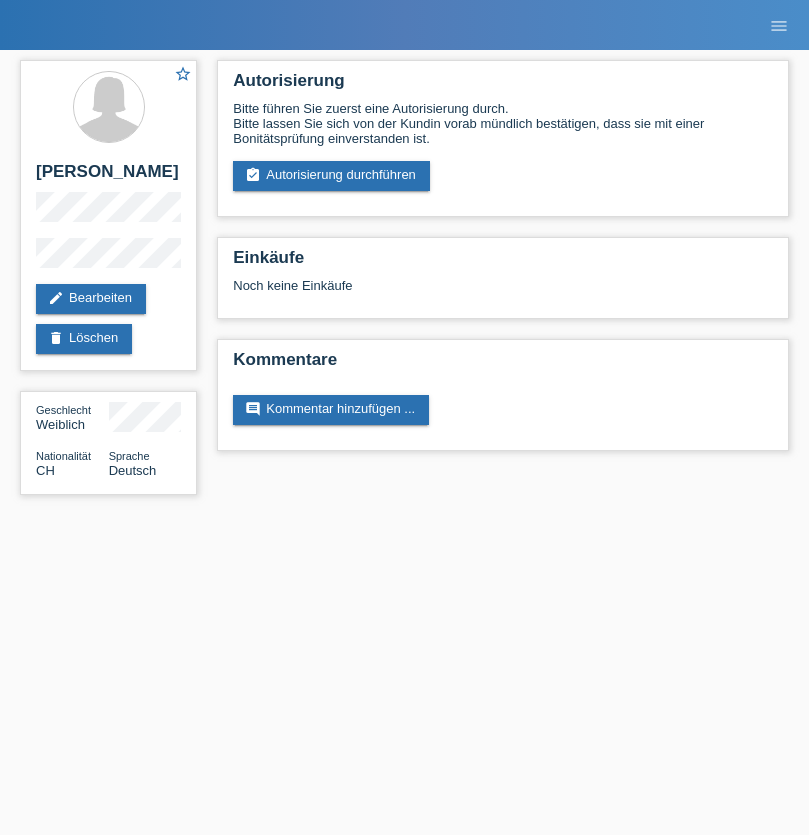 scroll, scrollTop: 0, scrollLeft: 0, axis: both 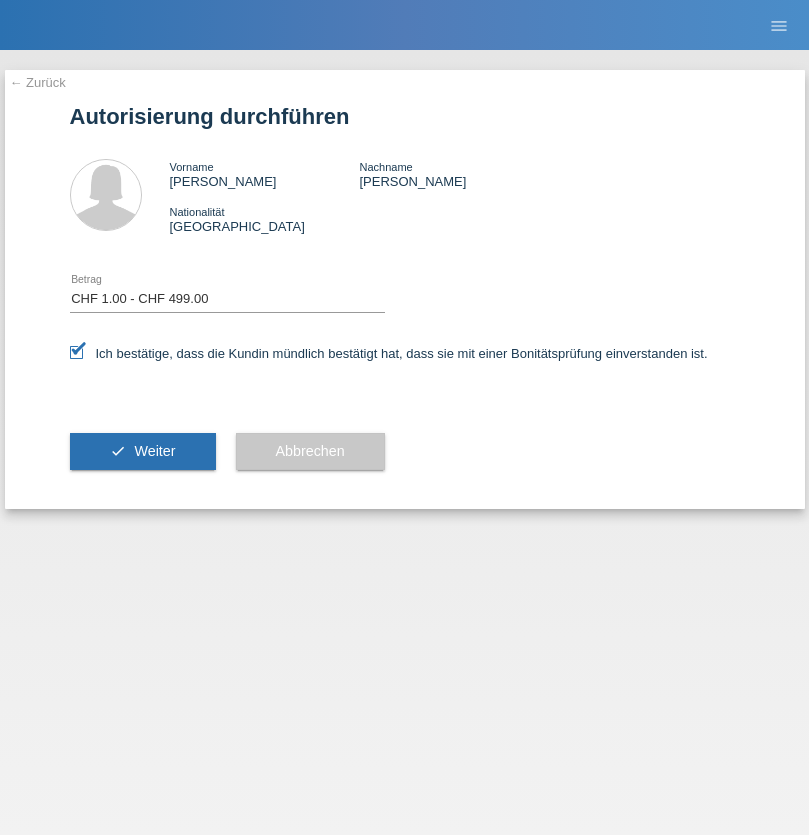 select on "1" 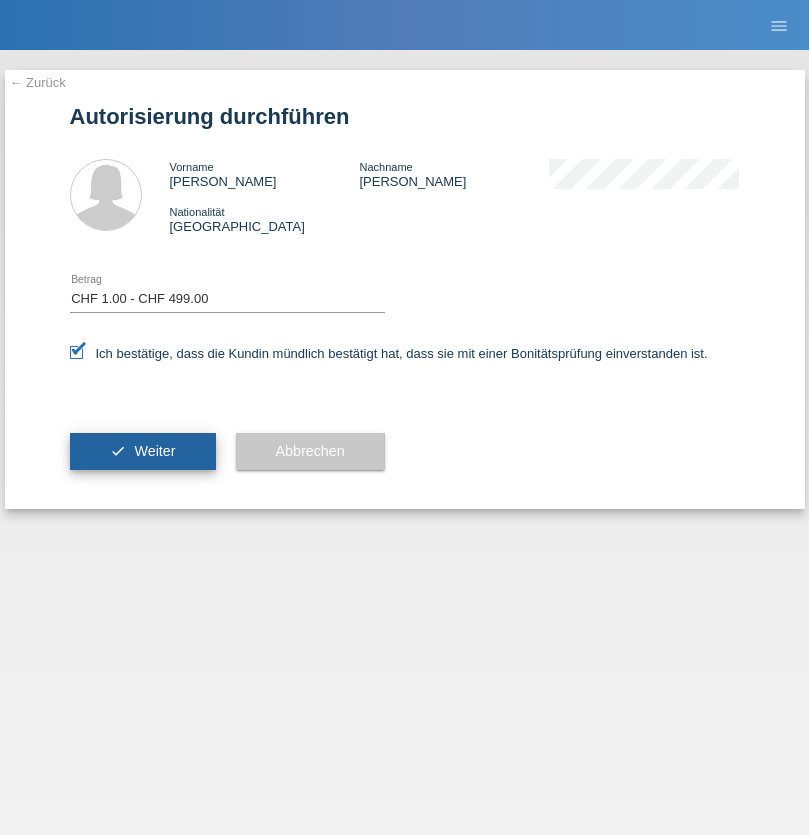 click on "Weiter" at bounding box center (154, 451) 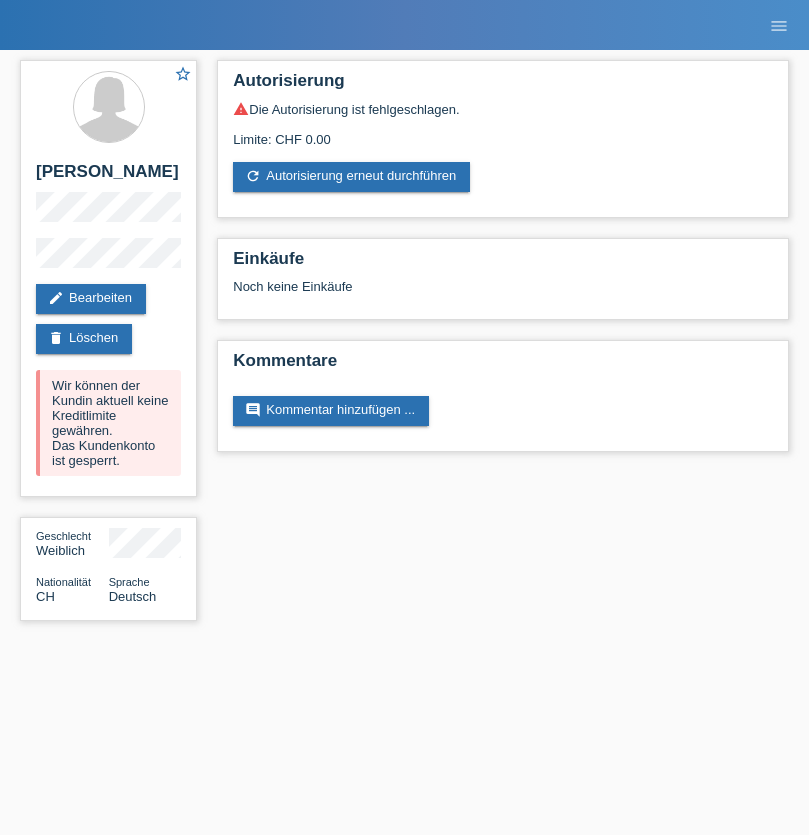 scroll, scrollTop: 0, scrollLeft: 0, axis: both 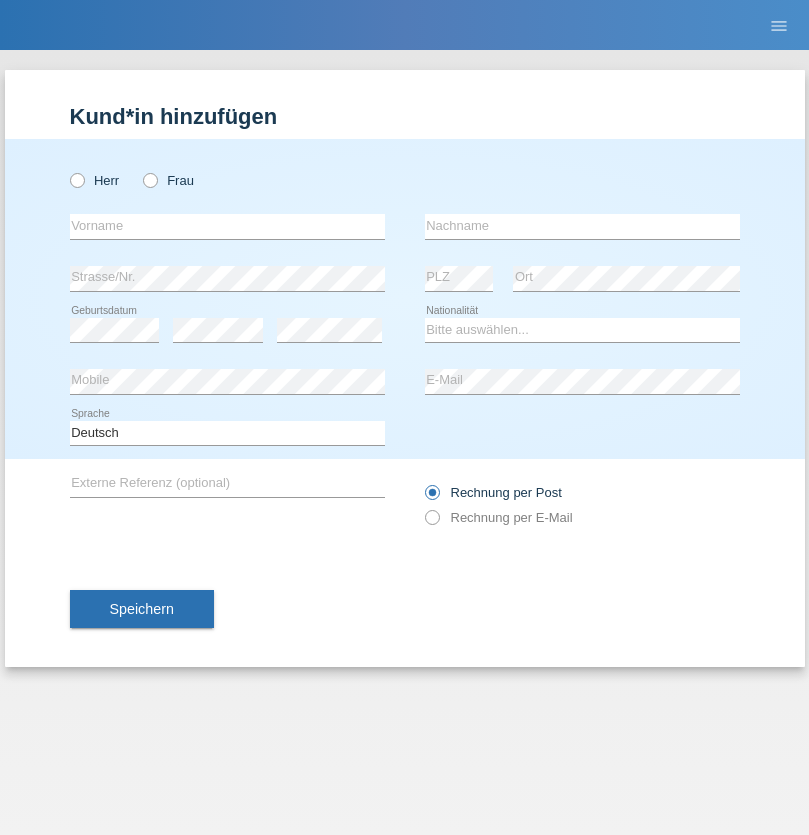 radio on "true" 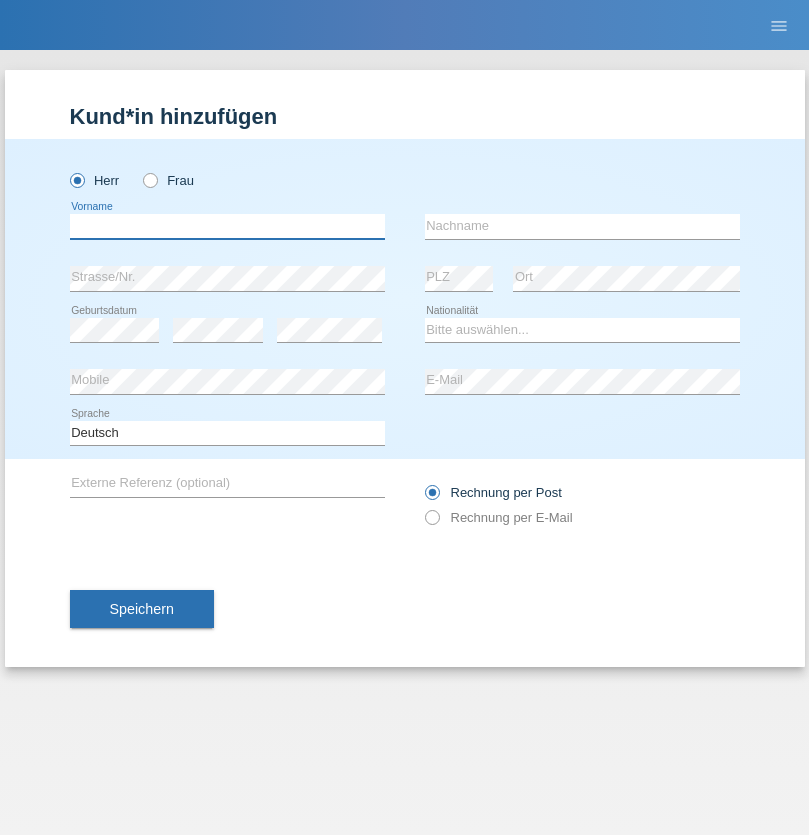 click at bounding box center [227, 226] 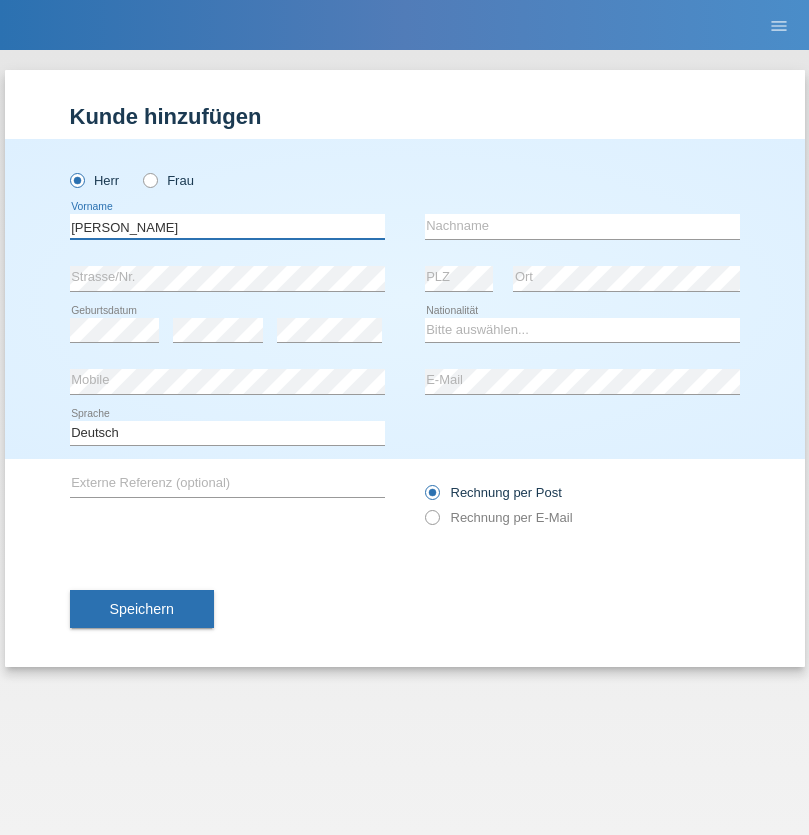 type on "[PERSON_NAME]" 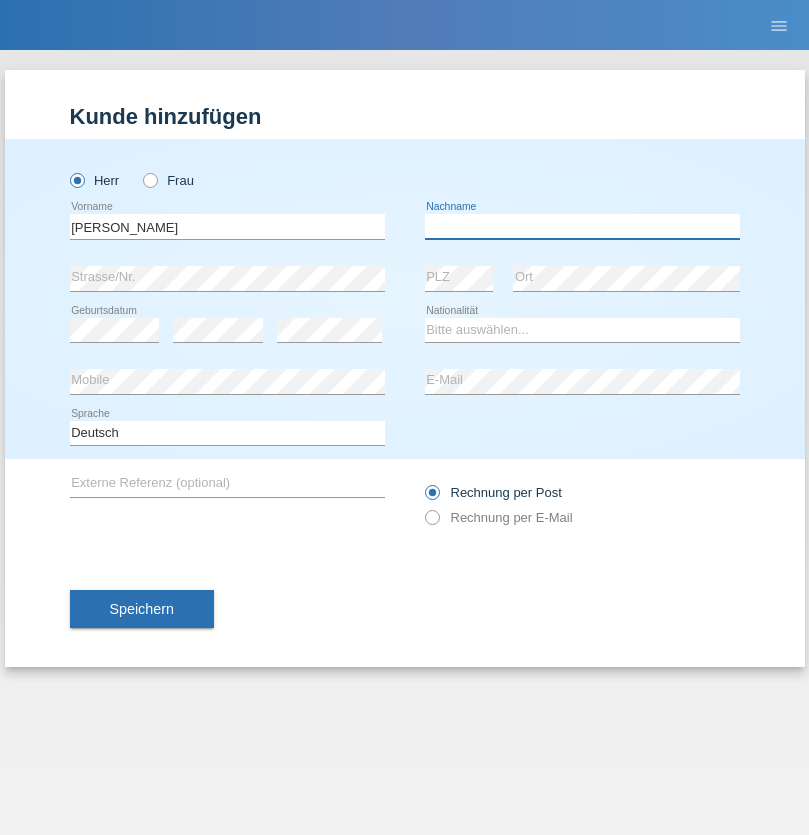click at bounding box center [582, 226] 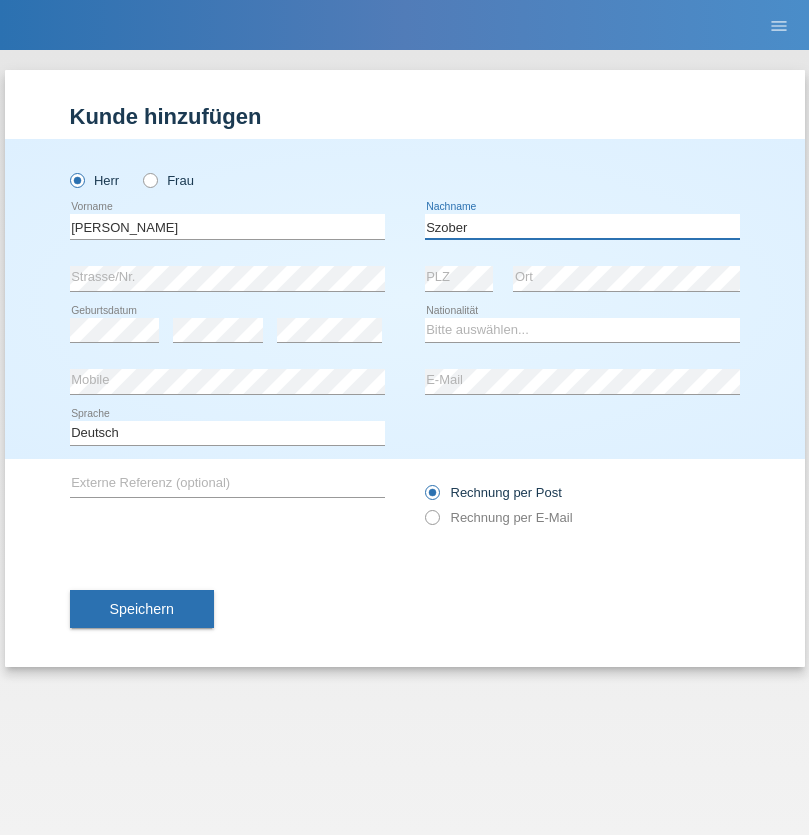 type on "Szober" 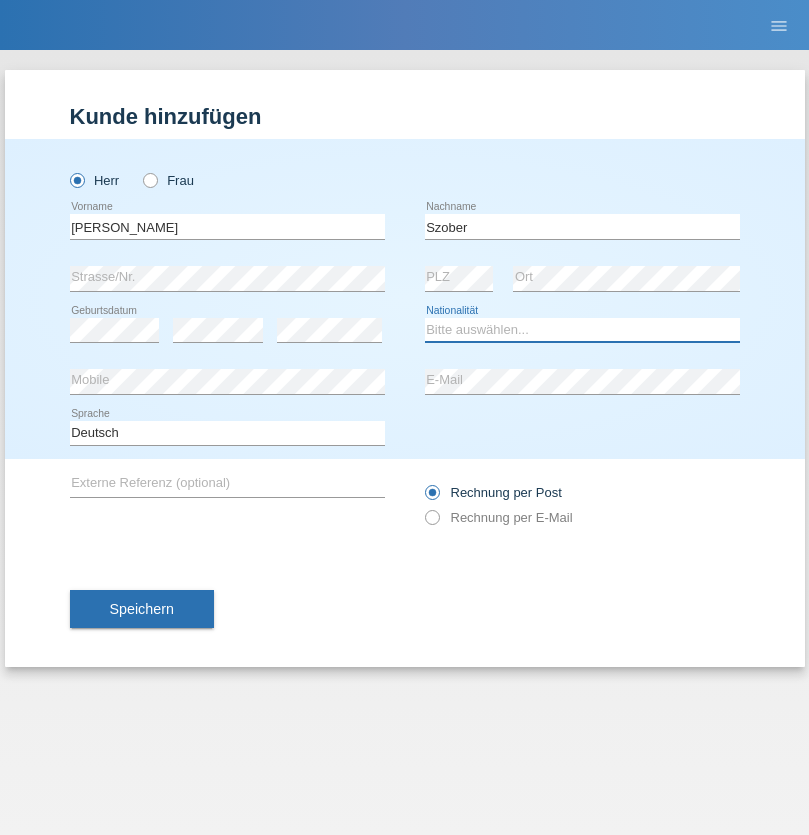 select on "PL" 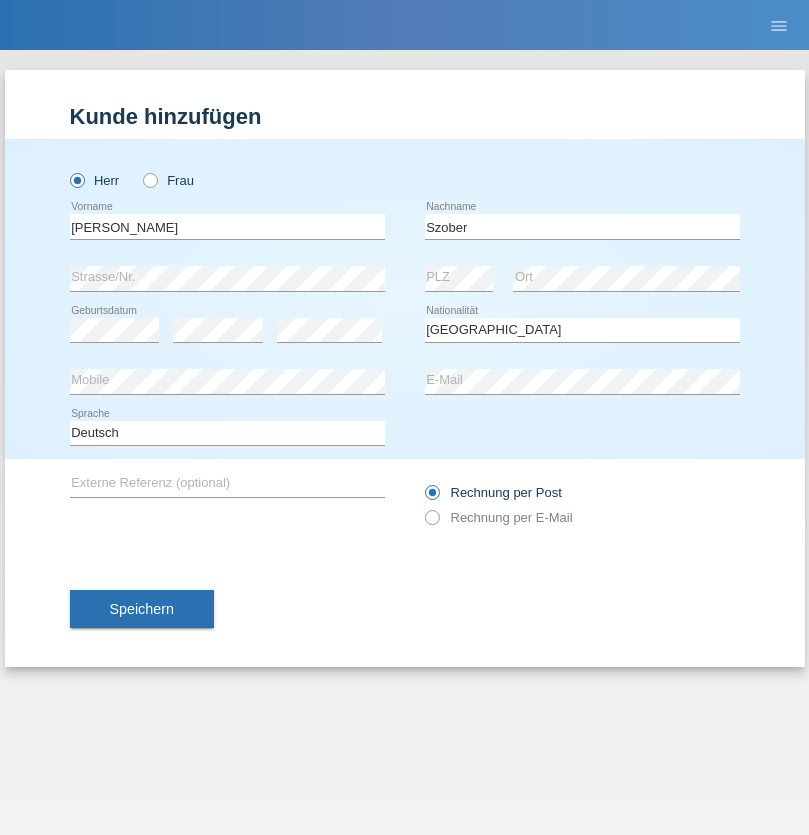 select on "C" 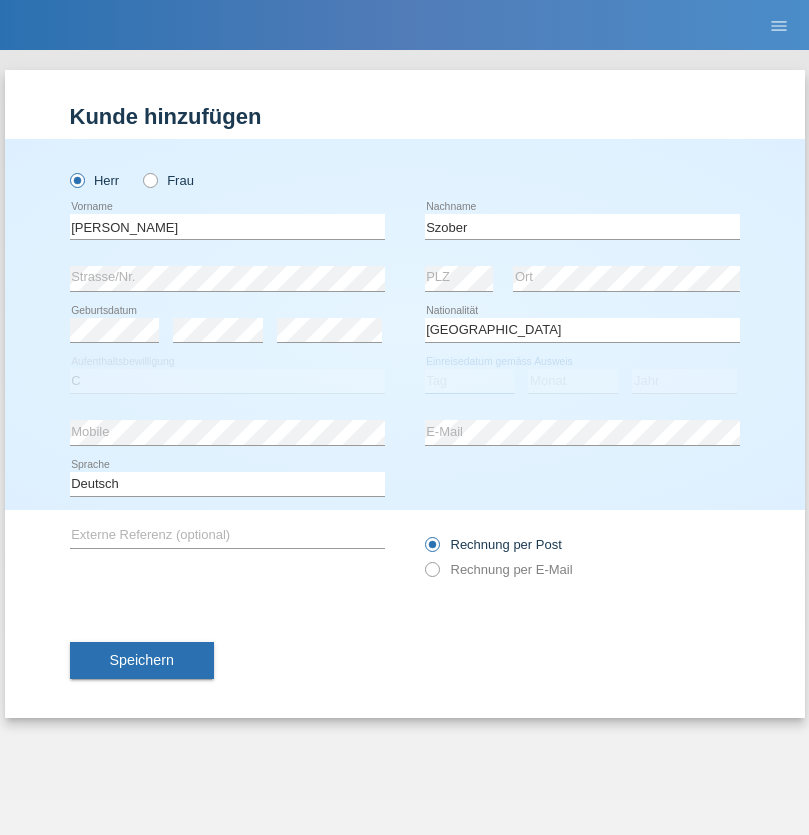select on "01" 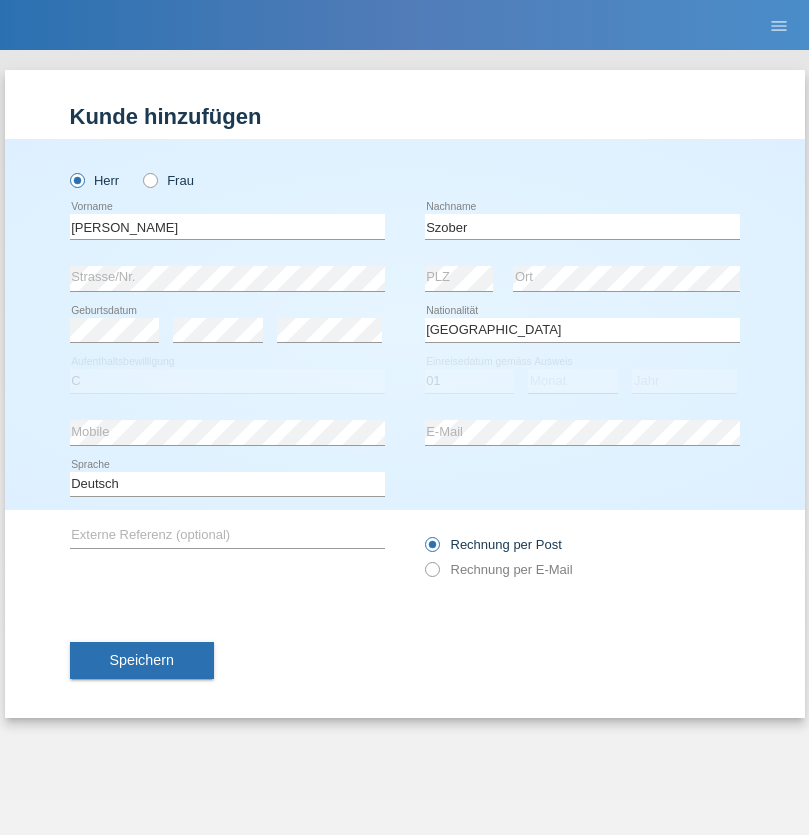 select on "05" 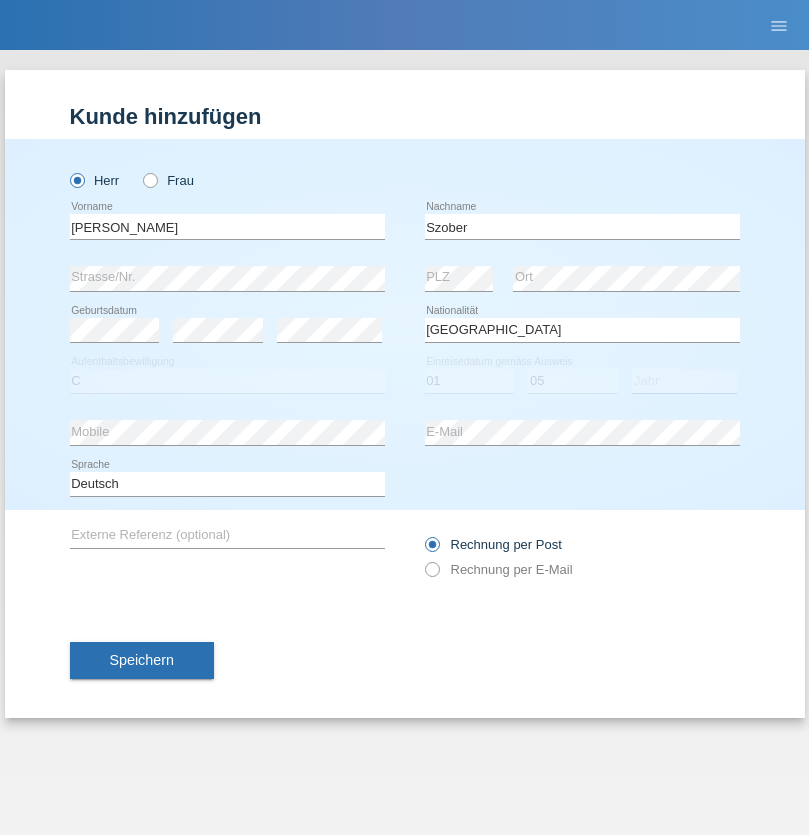 select on "2021" 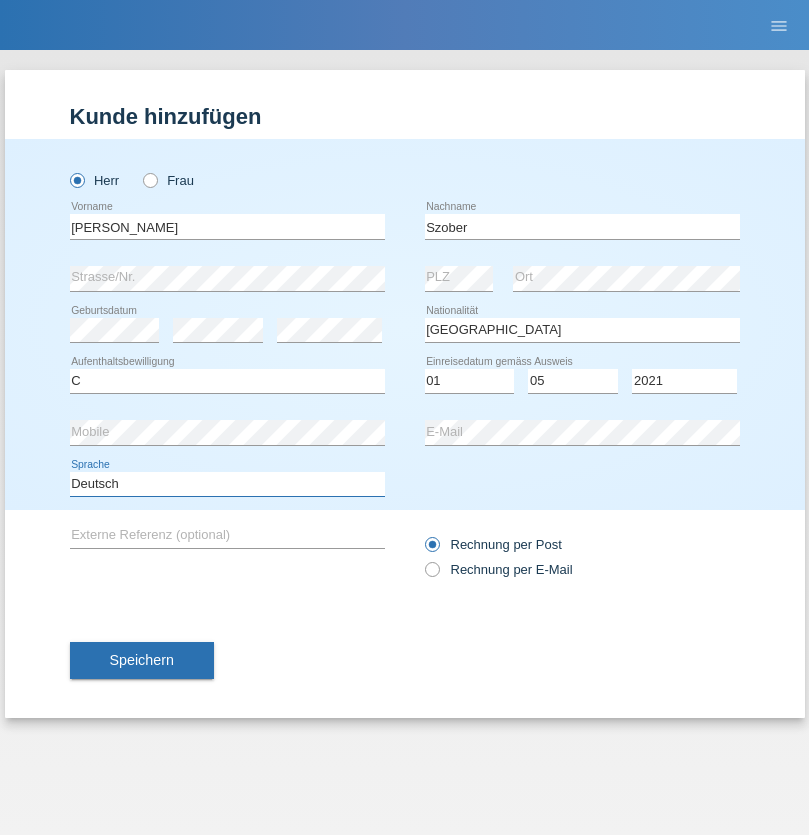select on "en" 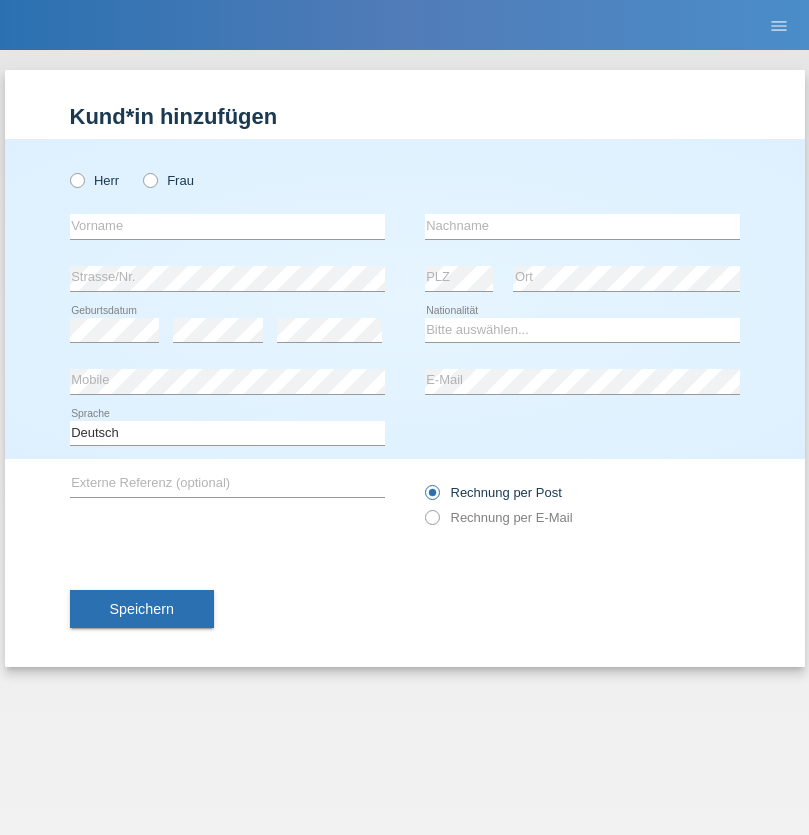scroll, scrollTop: 0, scrollLeft: 0, axis: both 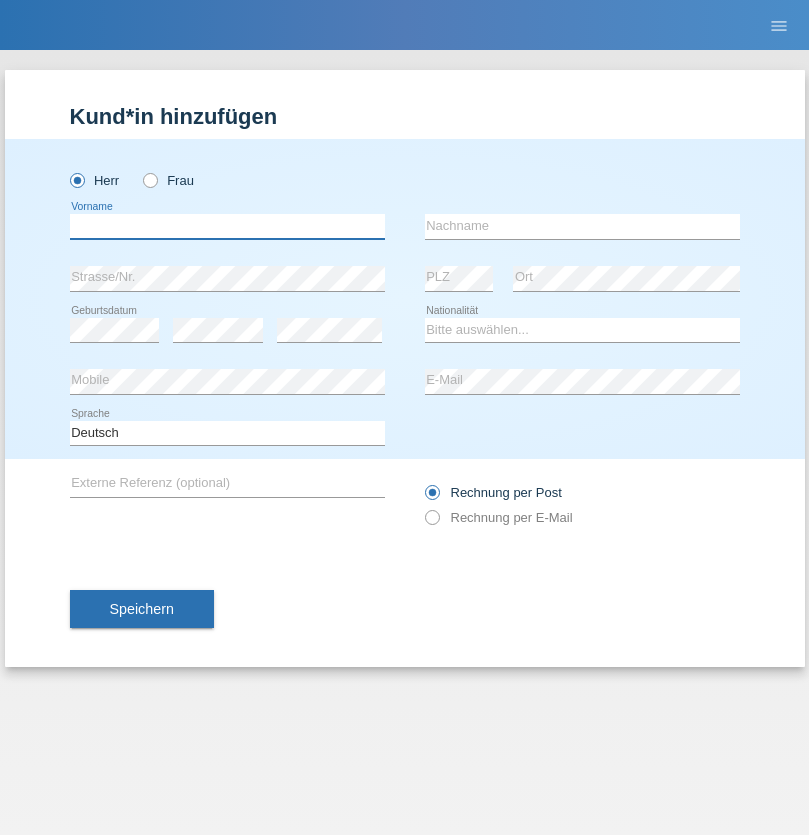 click at bounding box center (227, 226) 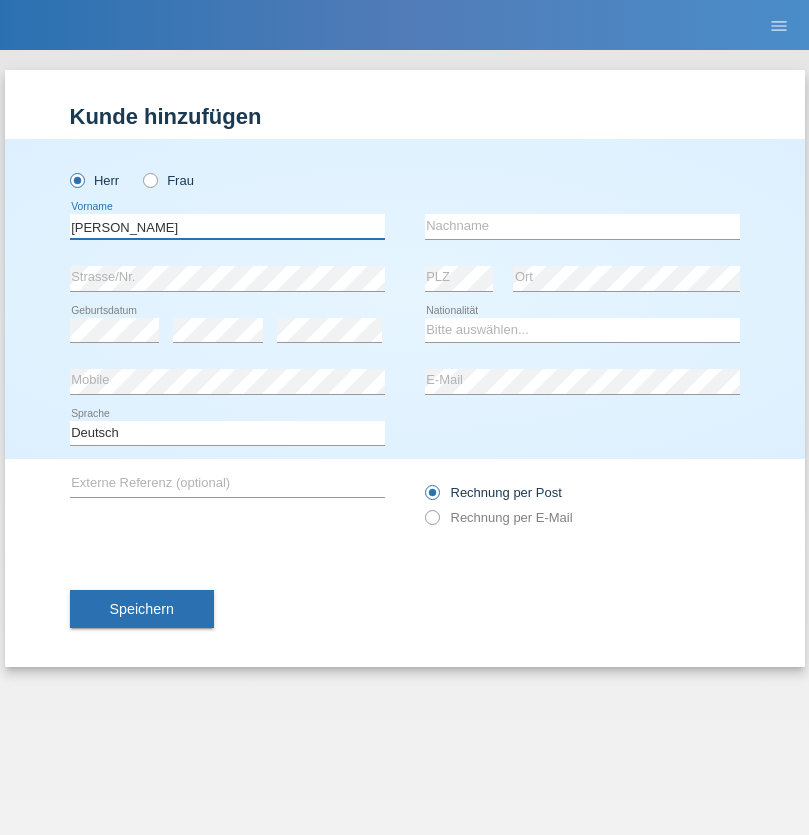 type on "[PERSON_NAME]" 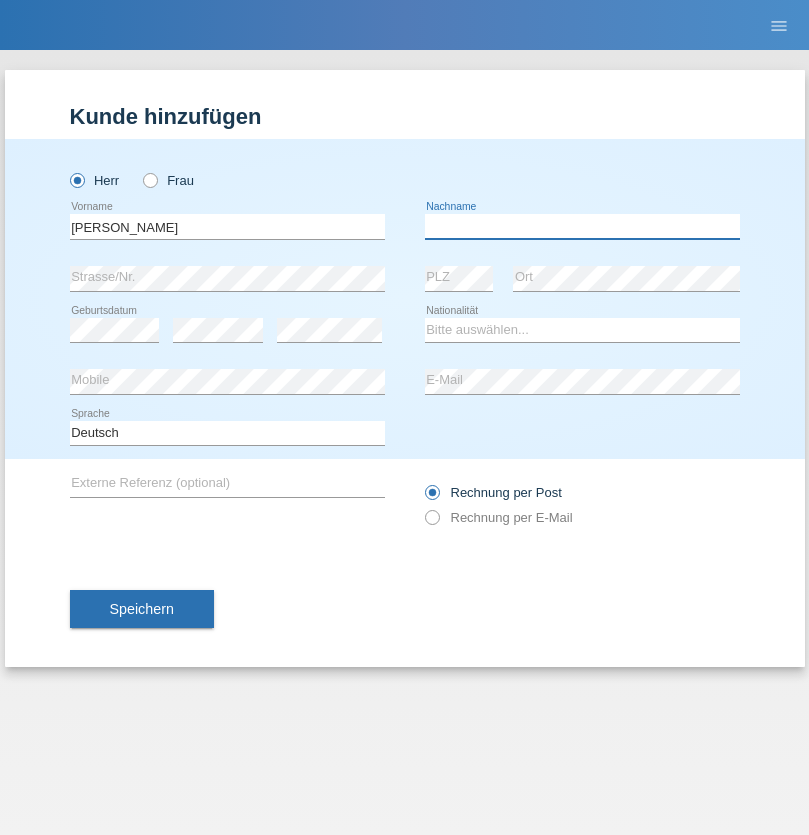 click at bounding box center (582, 226) 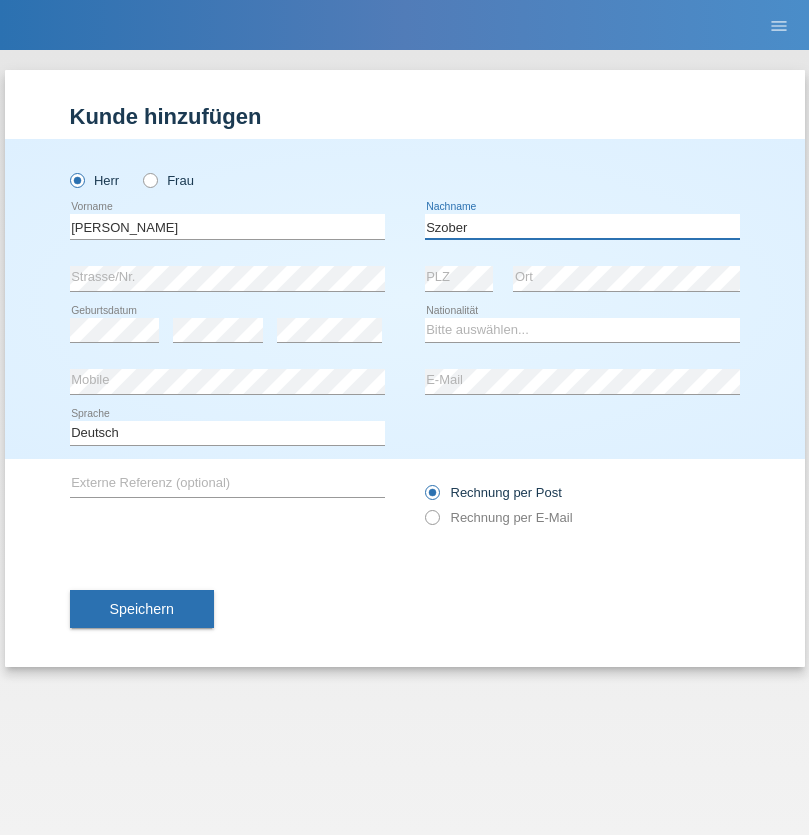 type on "Szober" 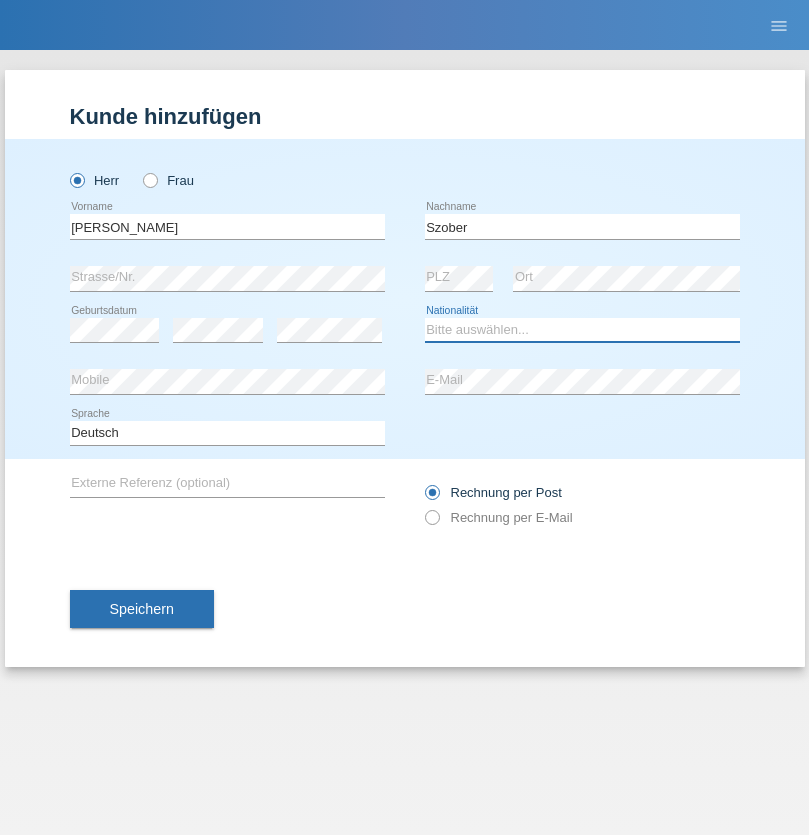 select on "PL" 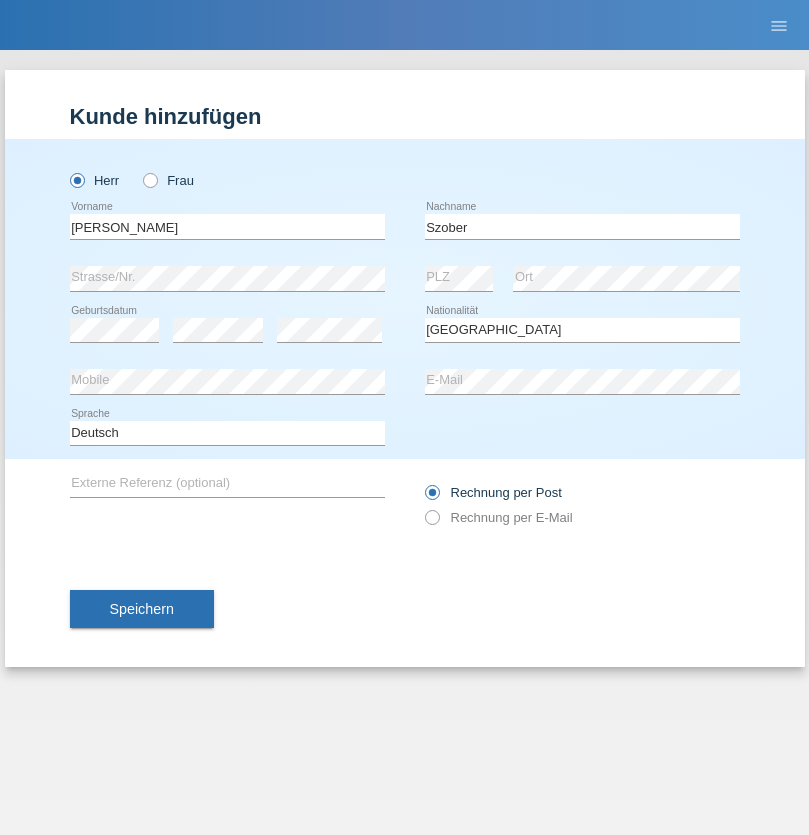select on "C" 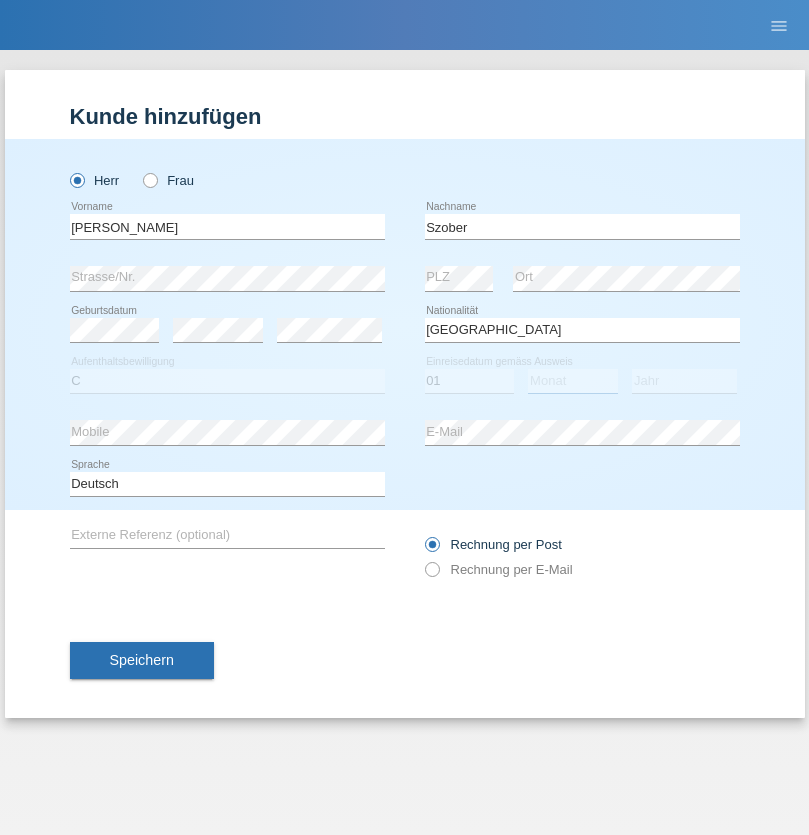 select on "05" 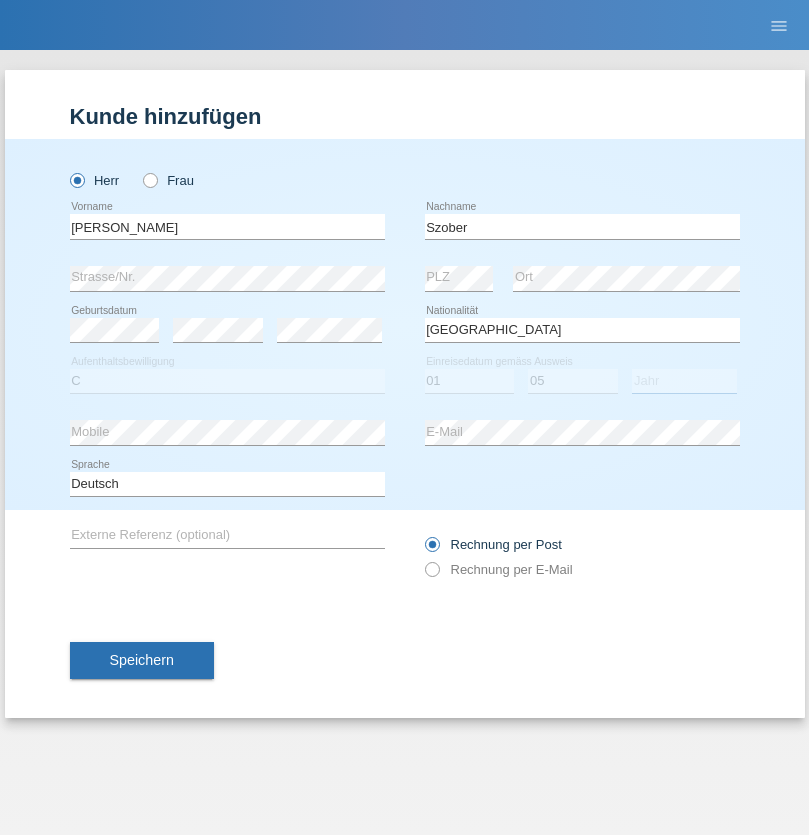 select on "2021" 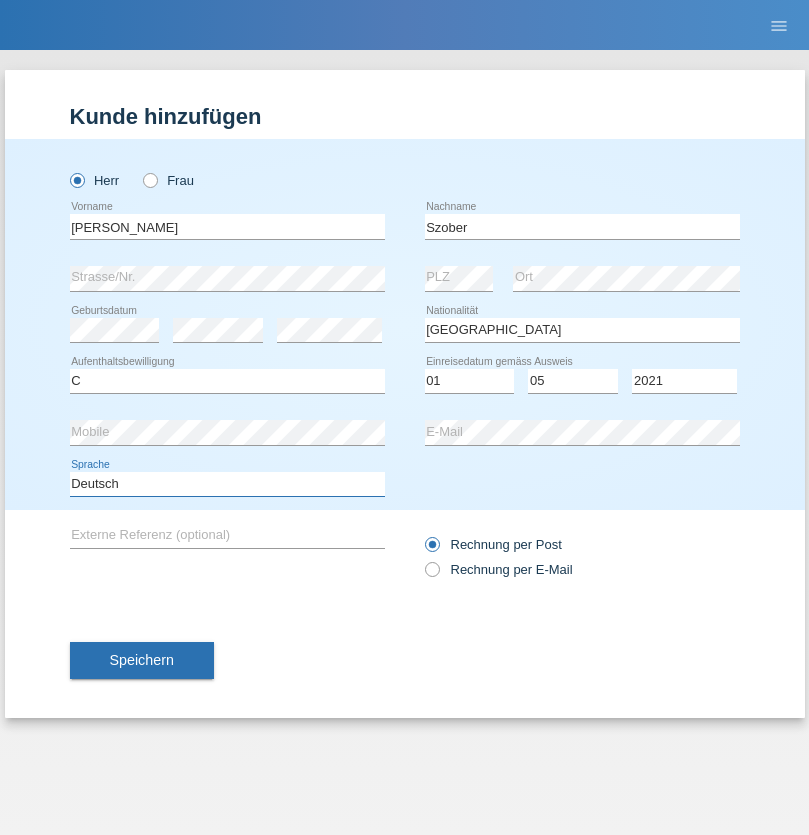 select on "en" 